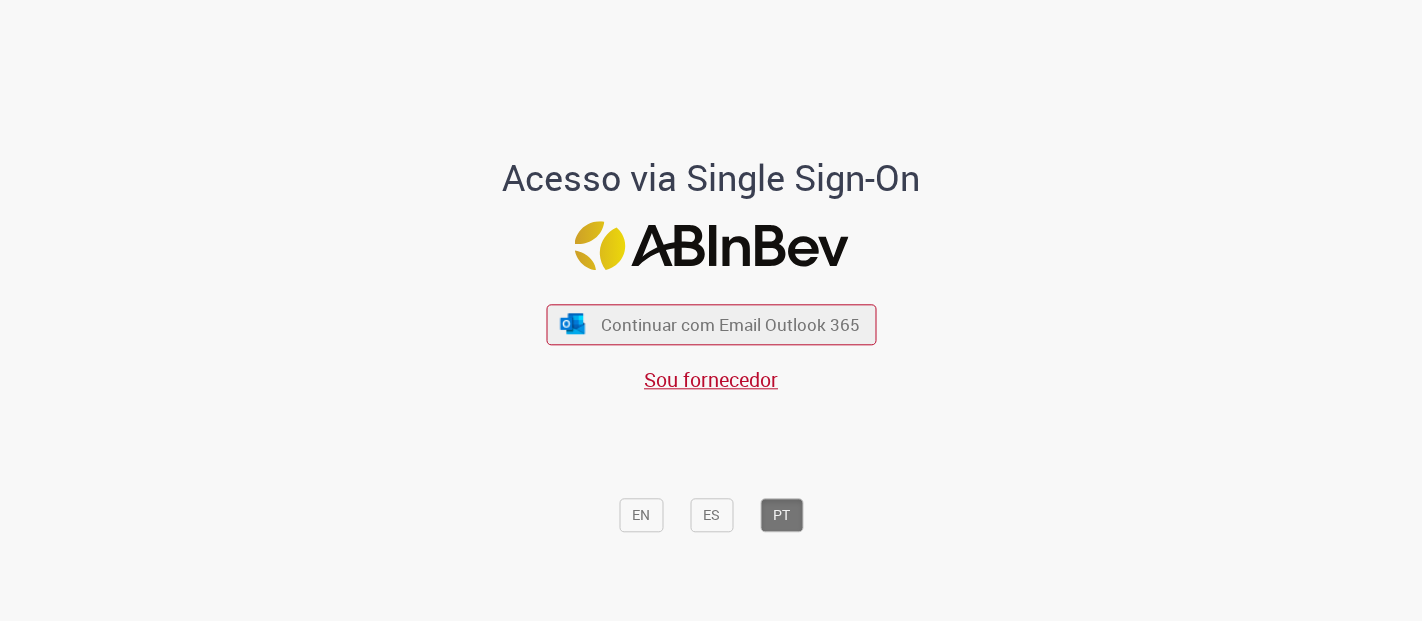 scroll, scrollTop: 0, scrollLeft: 0, axis: both 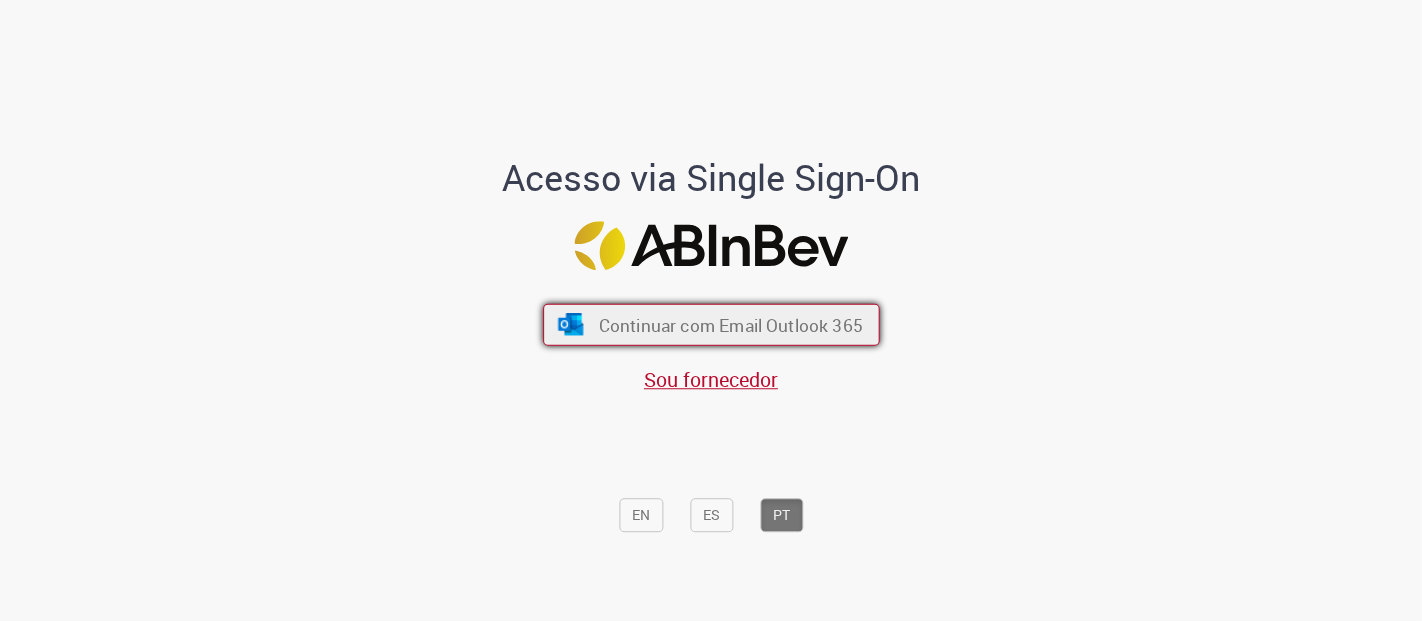 click on "Continuar com Email Outlook 365" at bounding box center [711, 325] 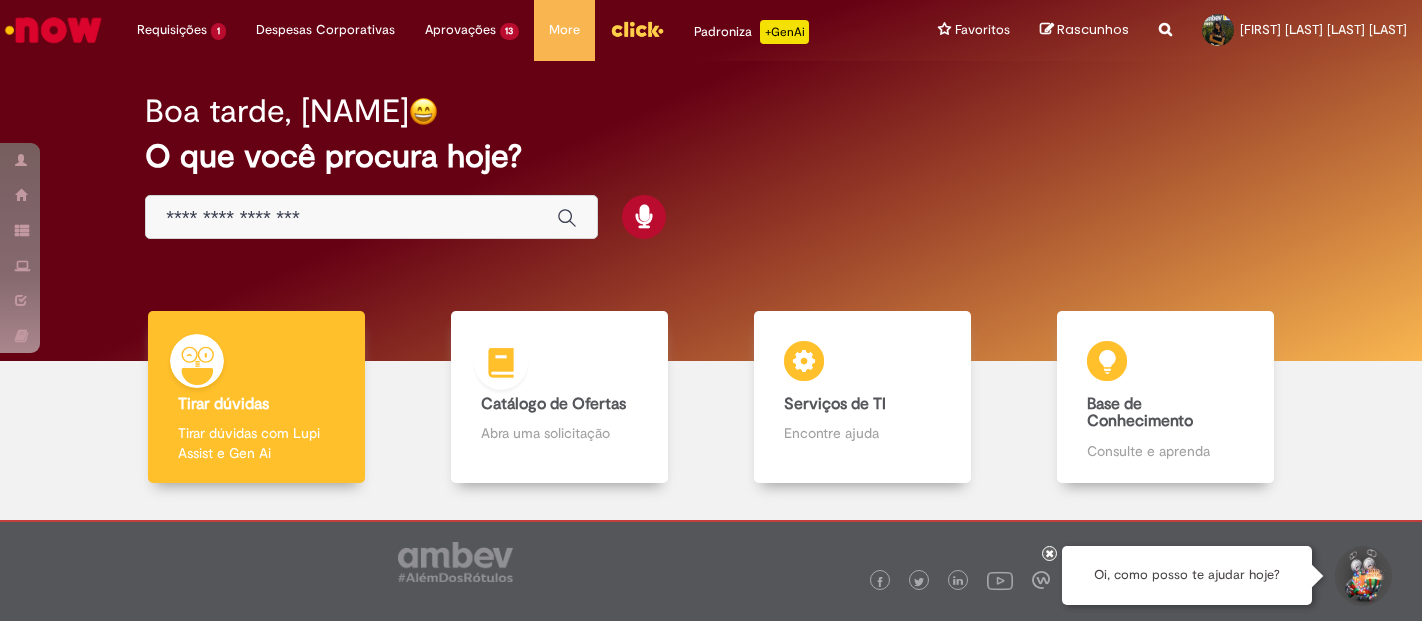 scroll, scrollTop: 0, scrollLeft: 0, axis: both 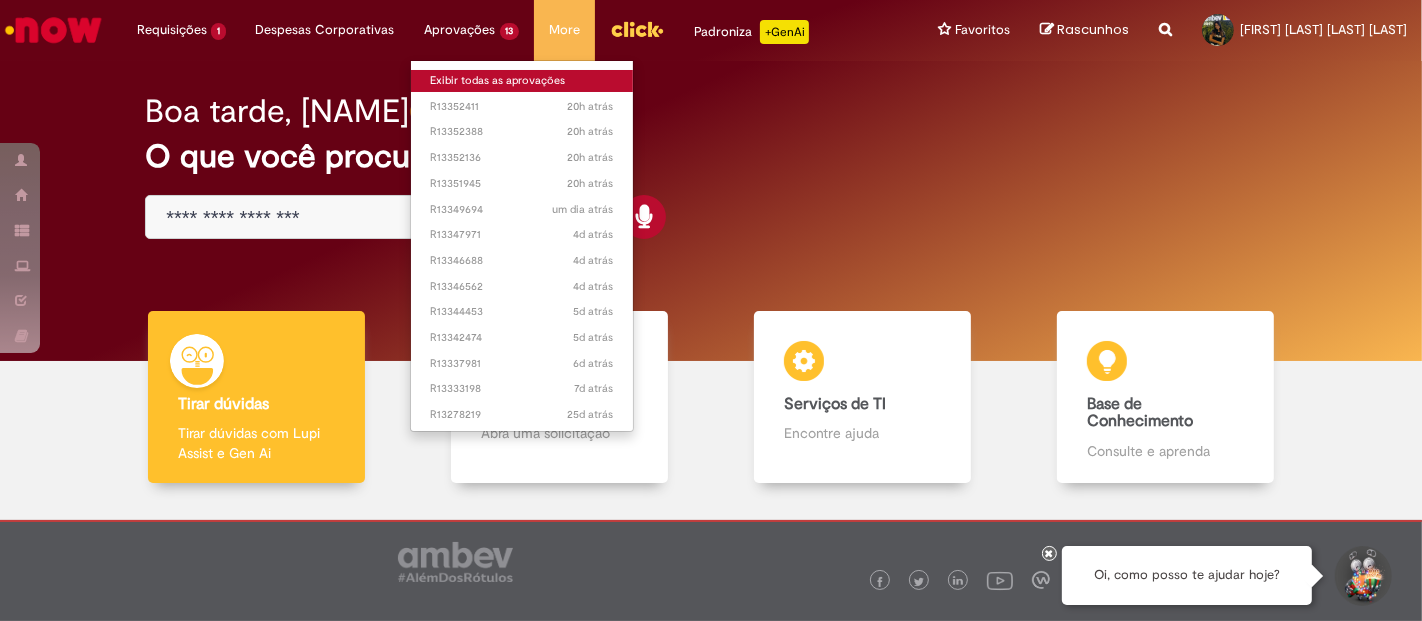 click on "Exibir todas as aprovações" at bounding box center [522, 81] 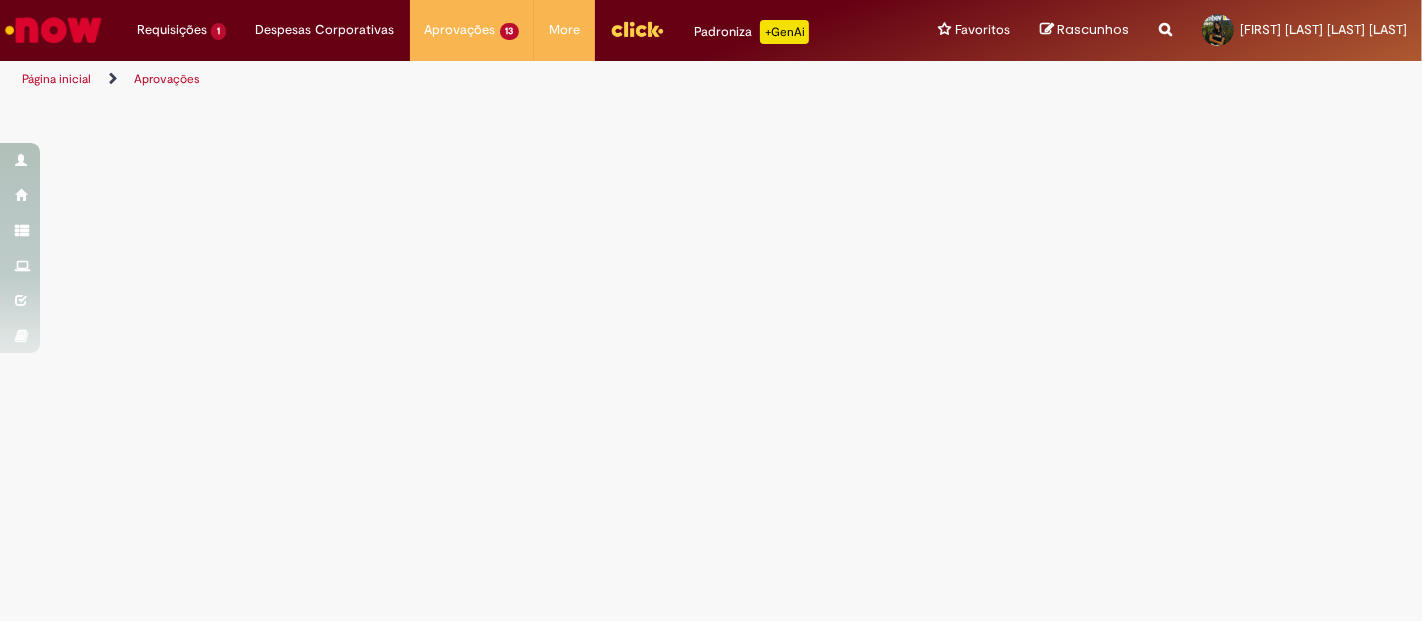 click at bounding box center (53, 30) 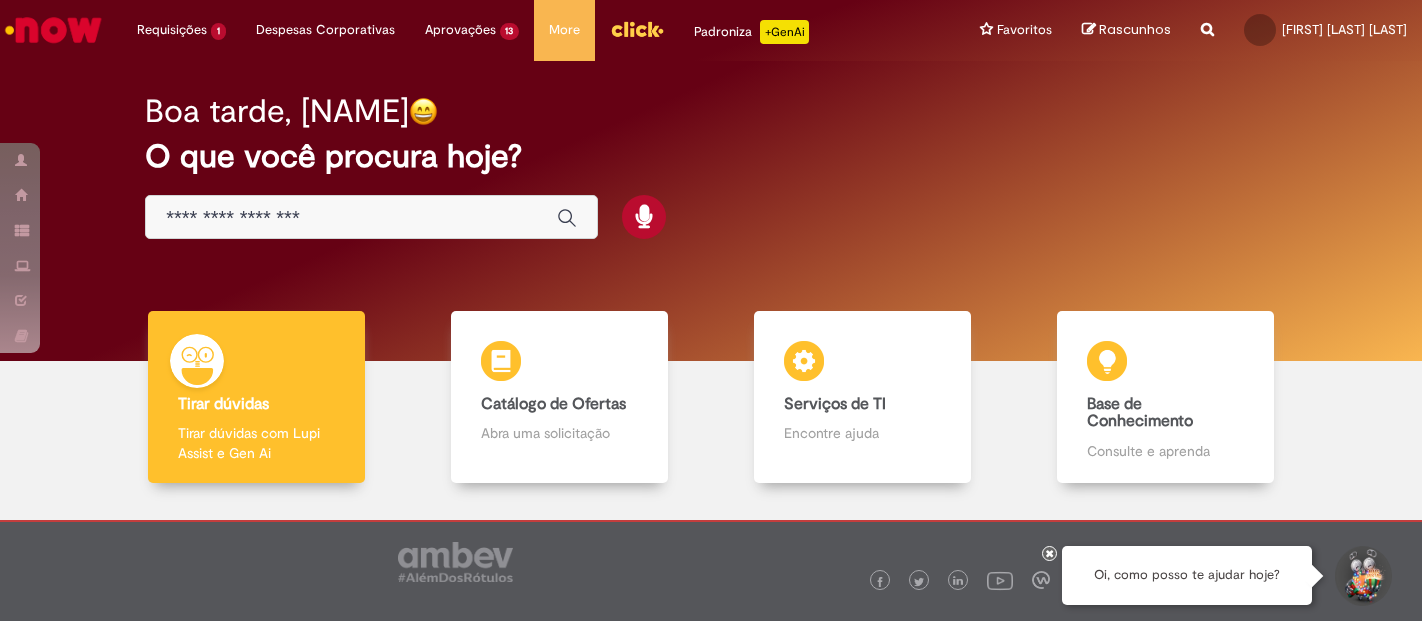 scroll, scrollTop: 0, scrollLeft: 0, axis: both 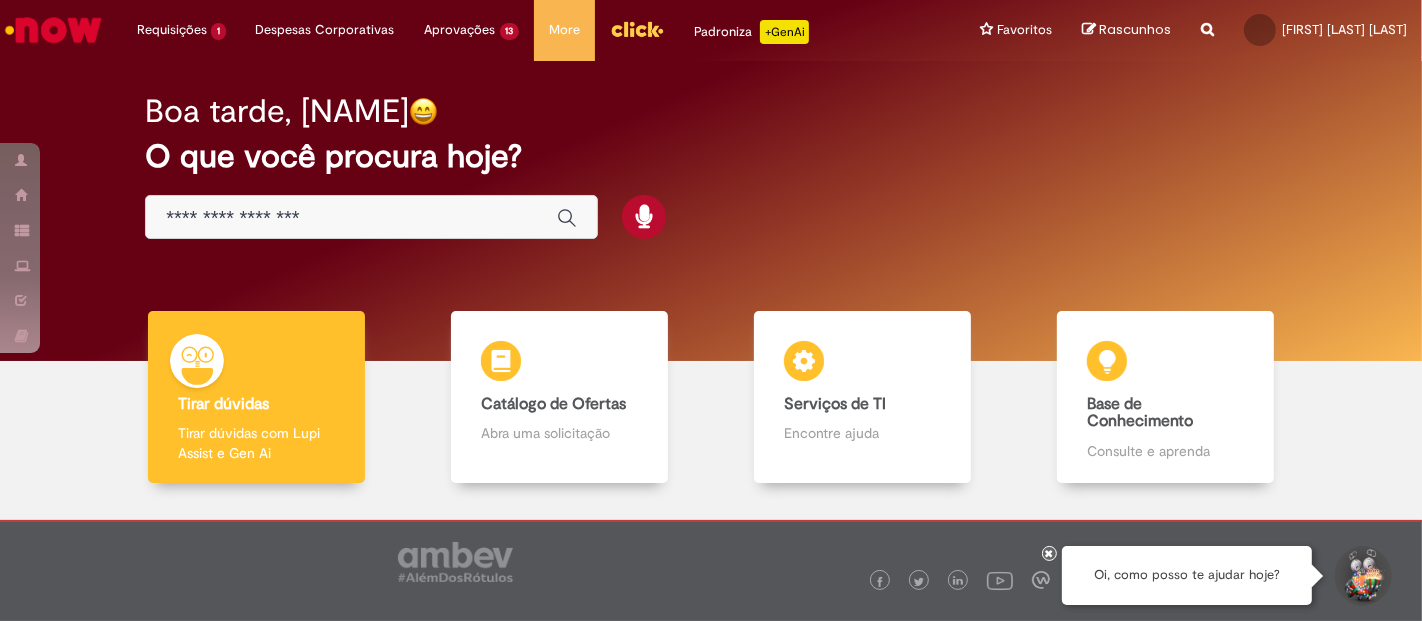 click at bounding box center [371, 217] 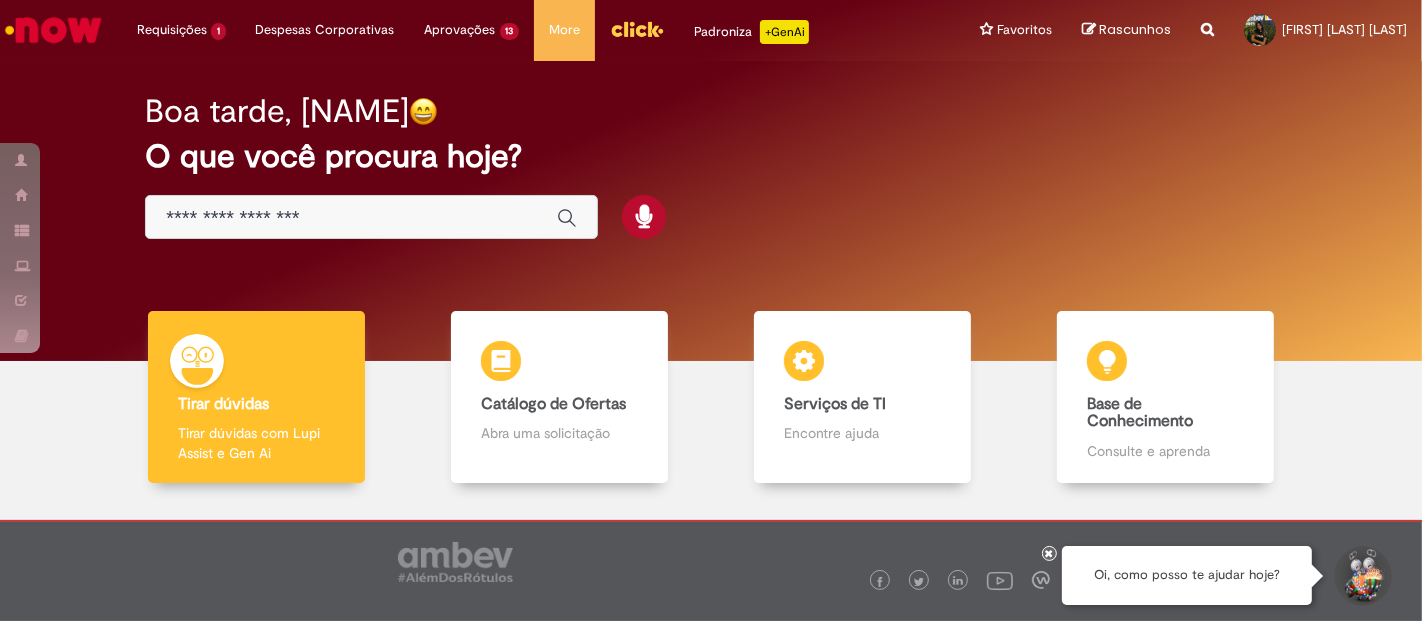 click at bounding box center [351, 218] 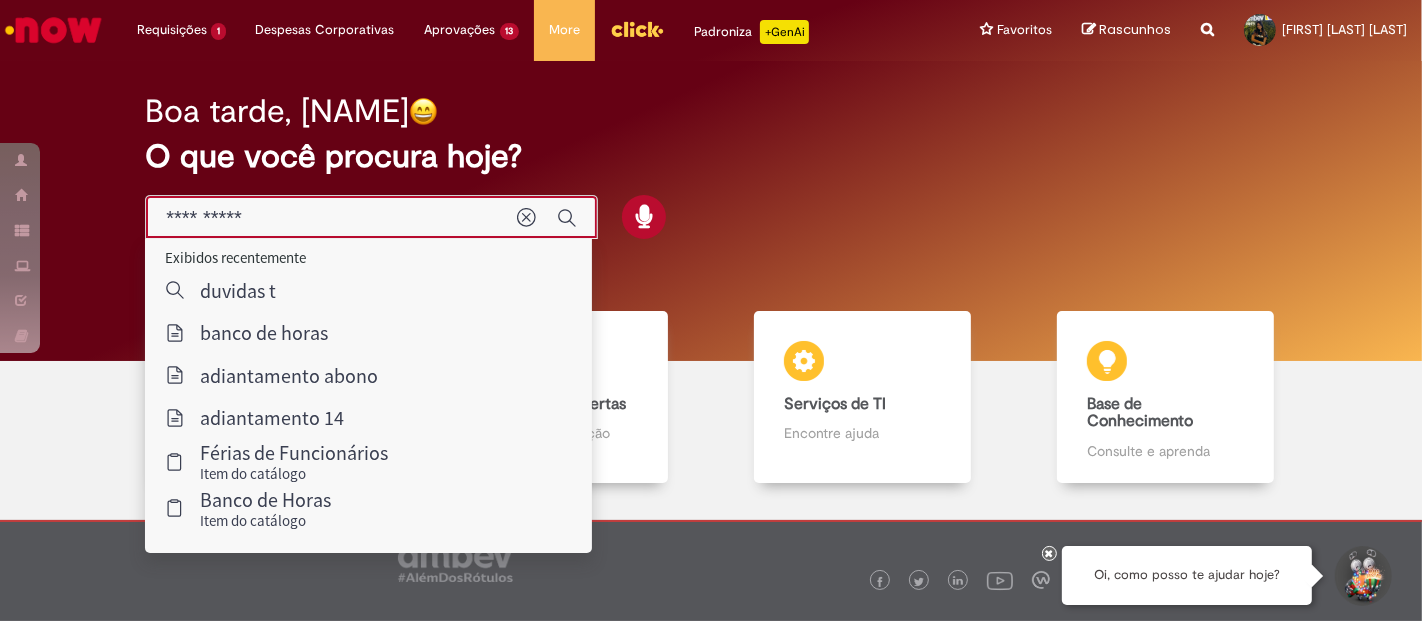 type on "**********" 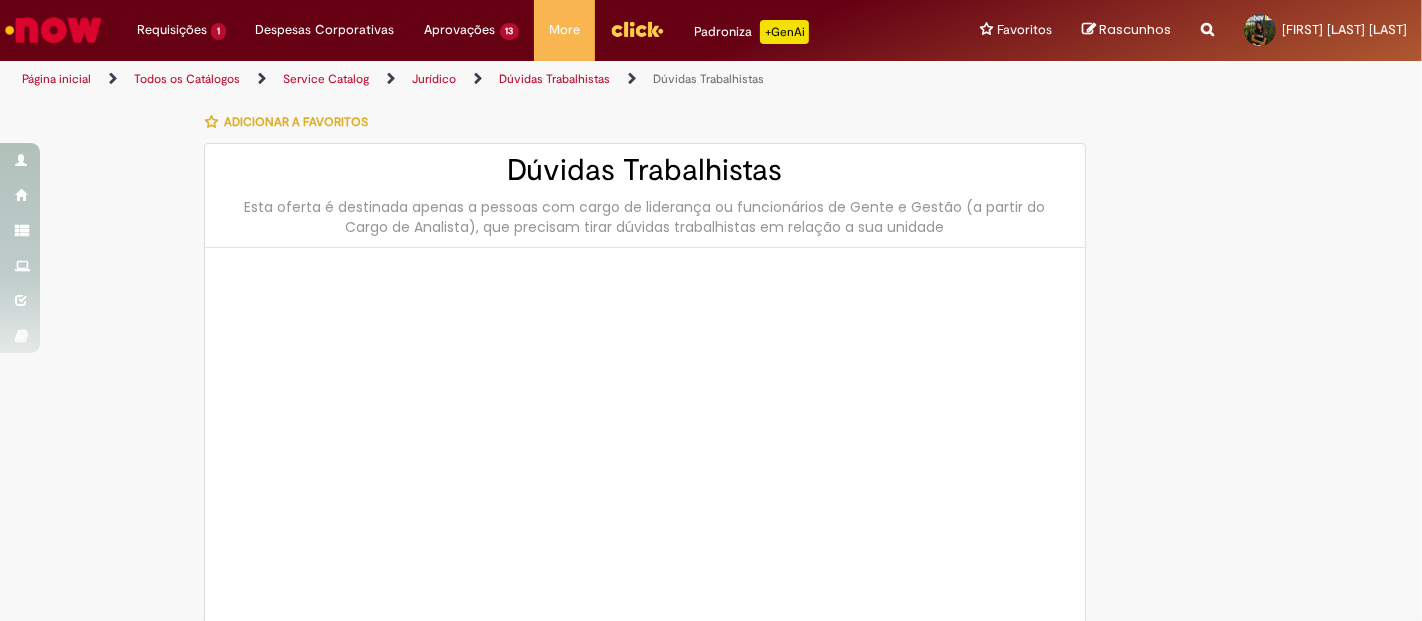 scroll, scrollTop: 777, scrollLeft: 0, axis: vertical 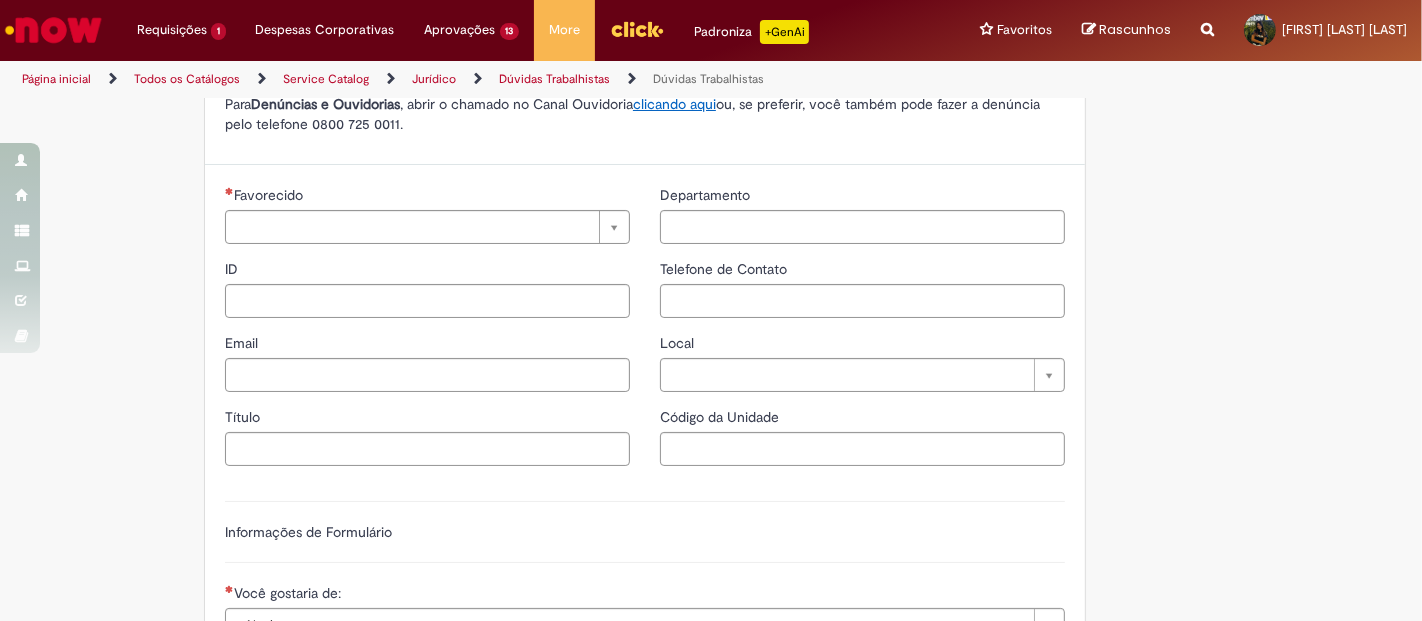 type on "********" 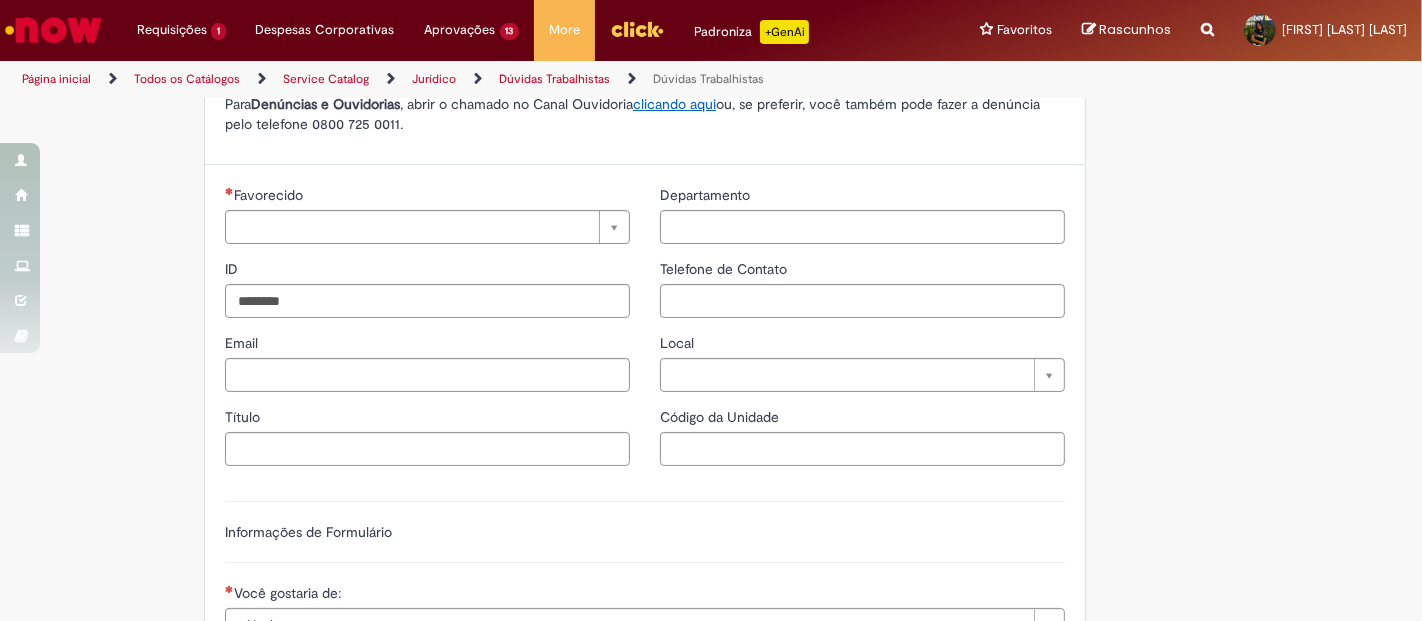 type on "**********" 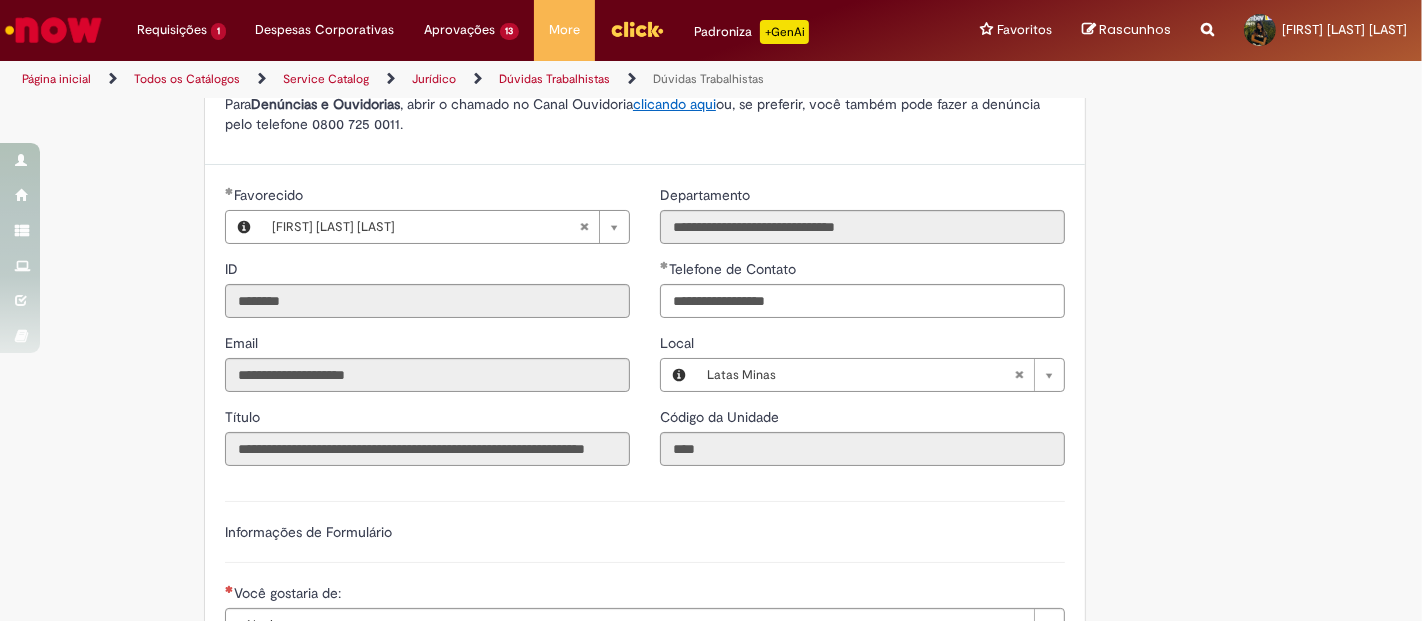 type 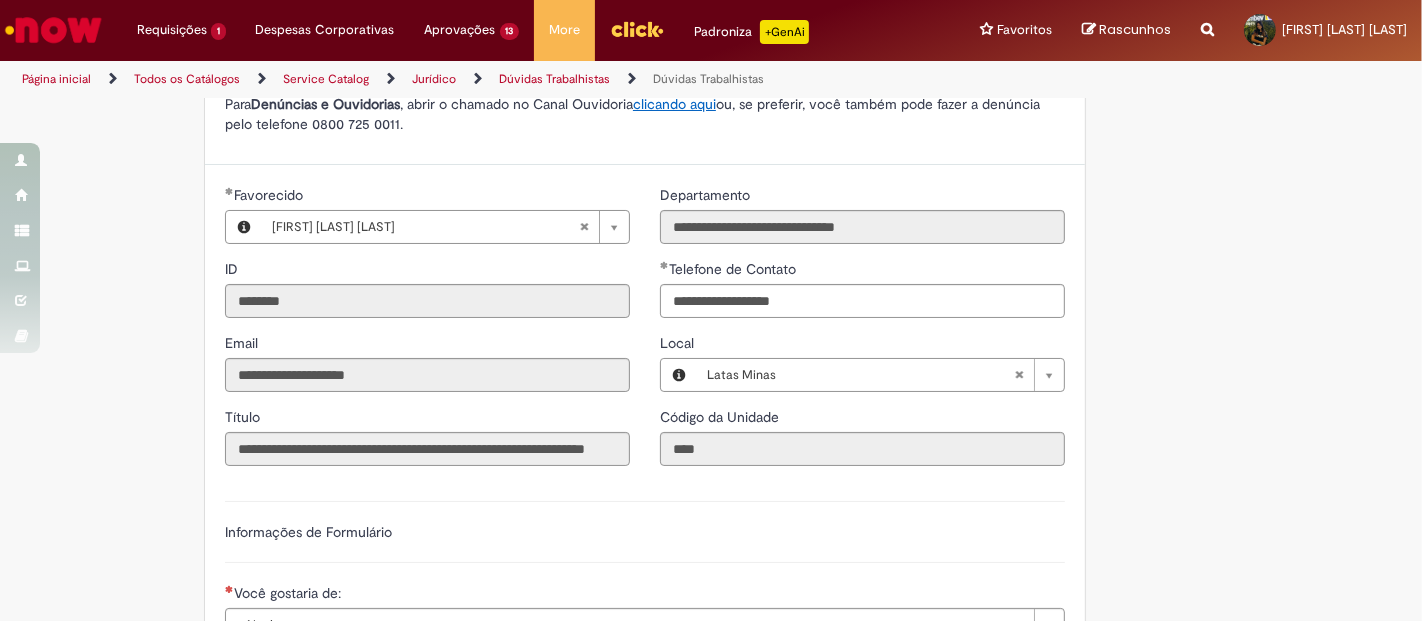 type on "**********" 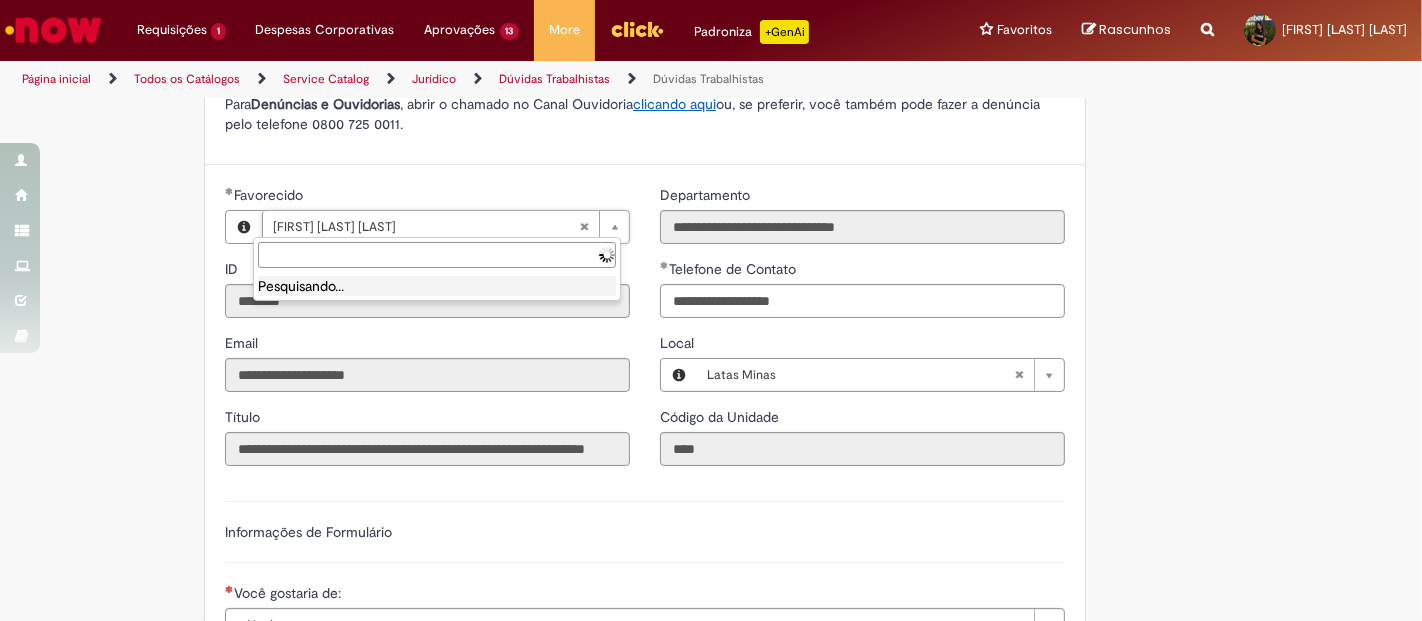 type on "**********" 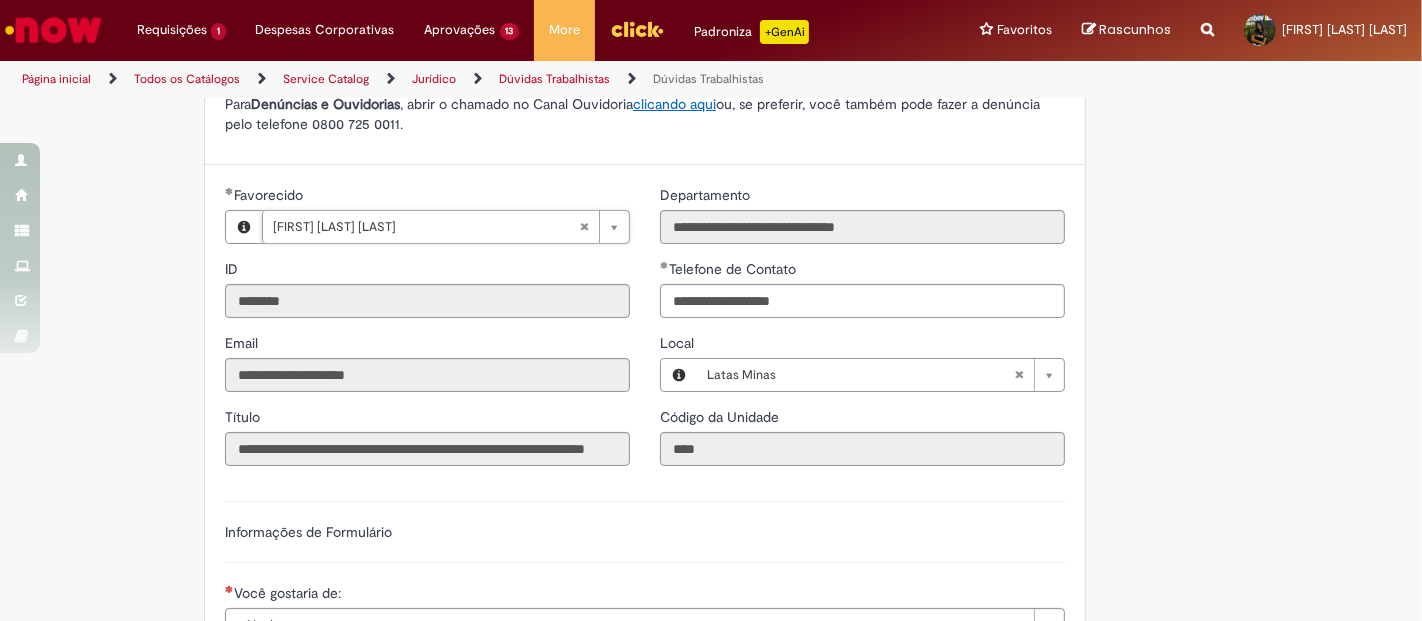 scroll, scrollTop: 0, scrollLeft: 176, axis: horizontal 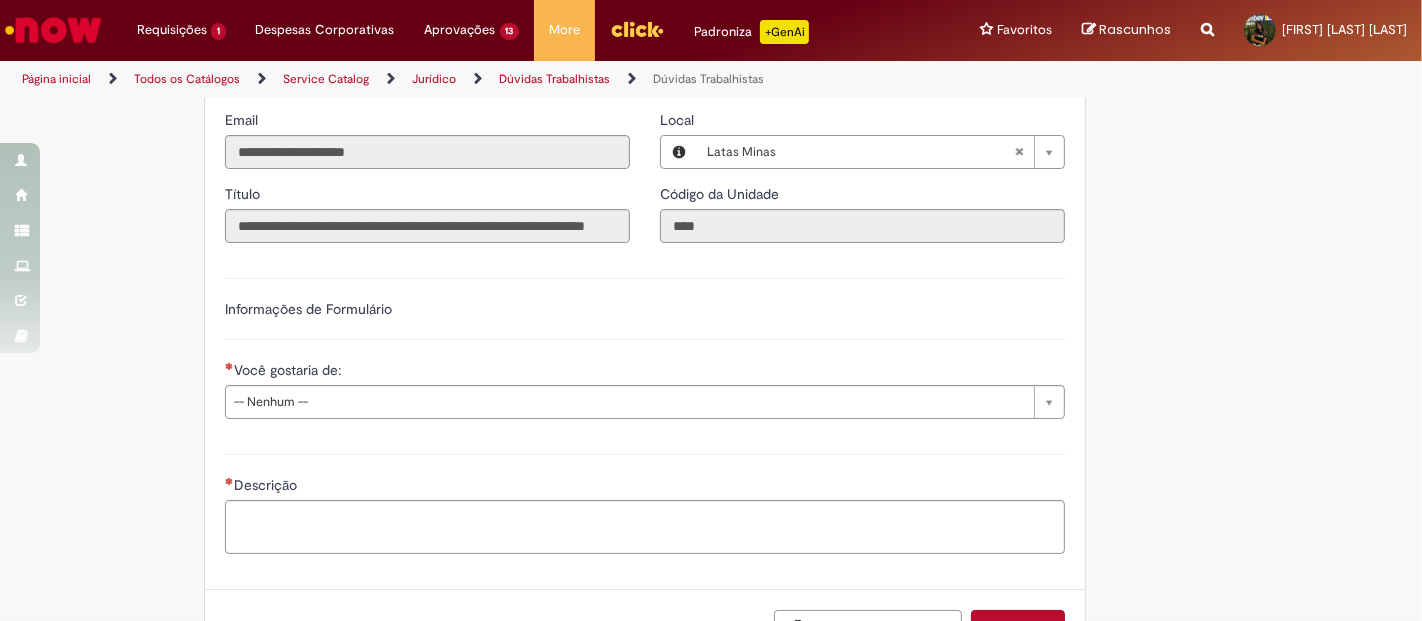 click on "Você gostaria de:" at bounding box center [645, 372] 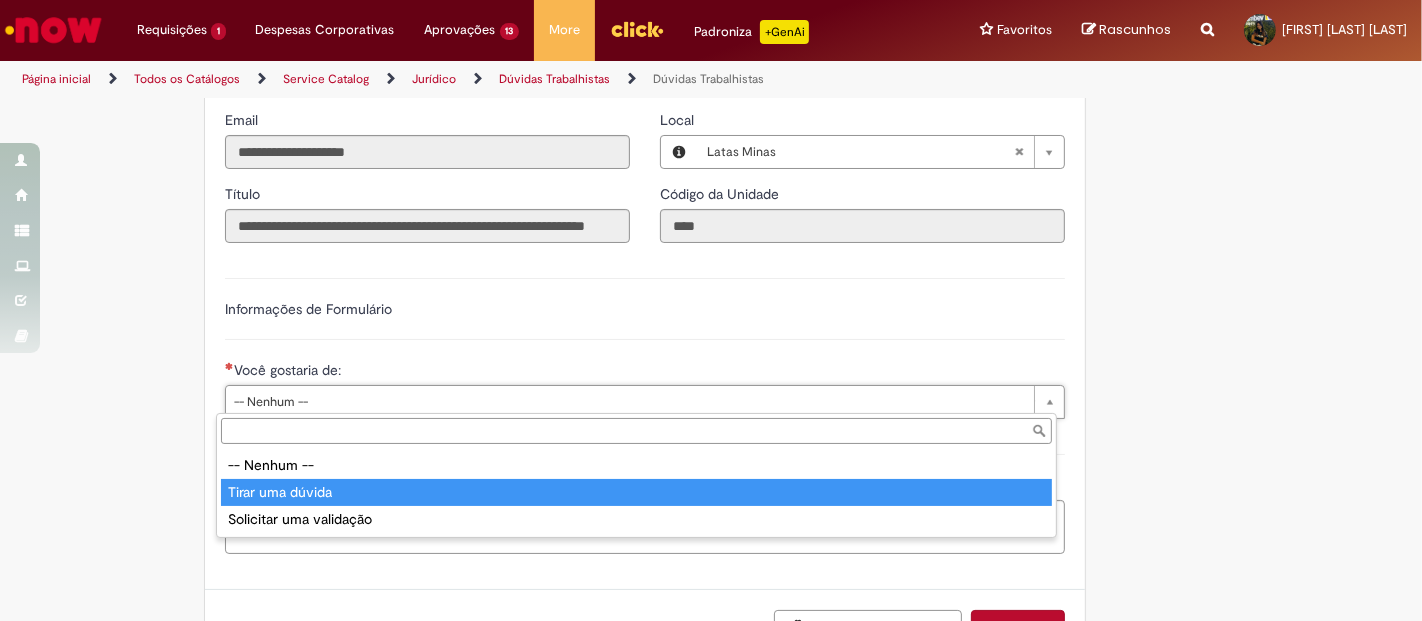 type on "**********" 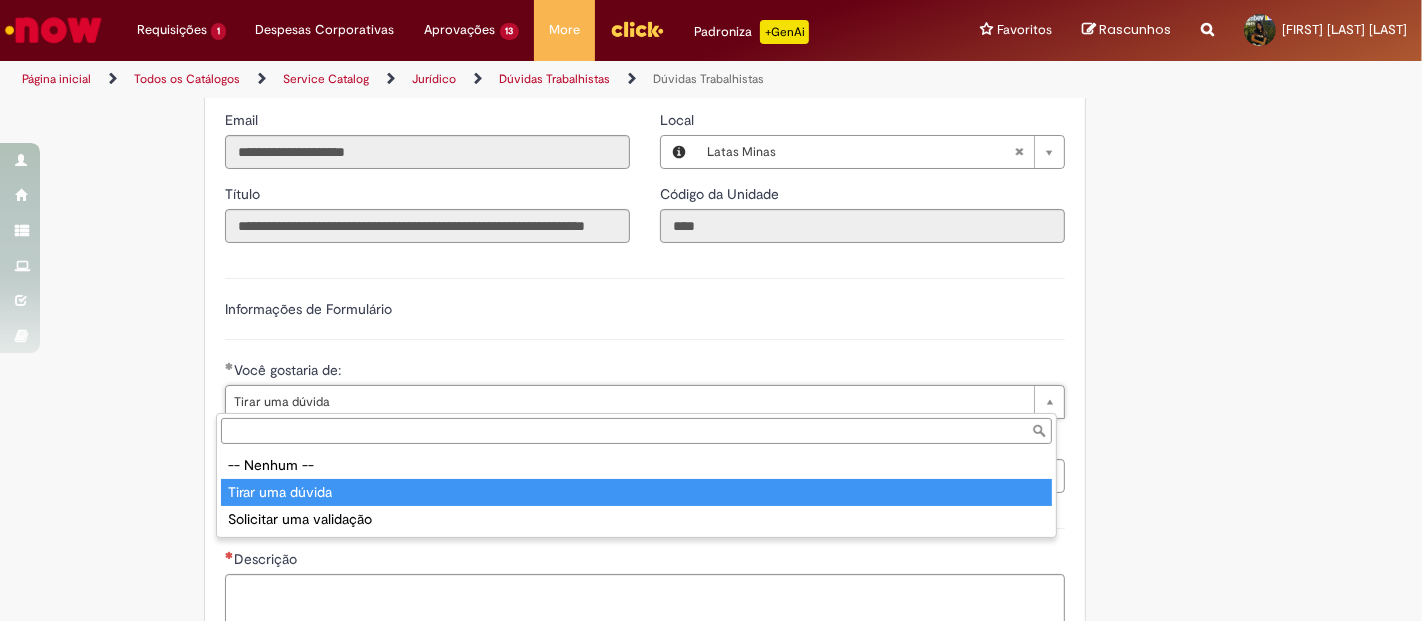 type on "**********" 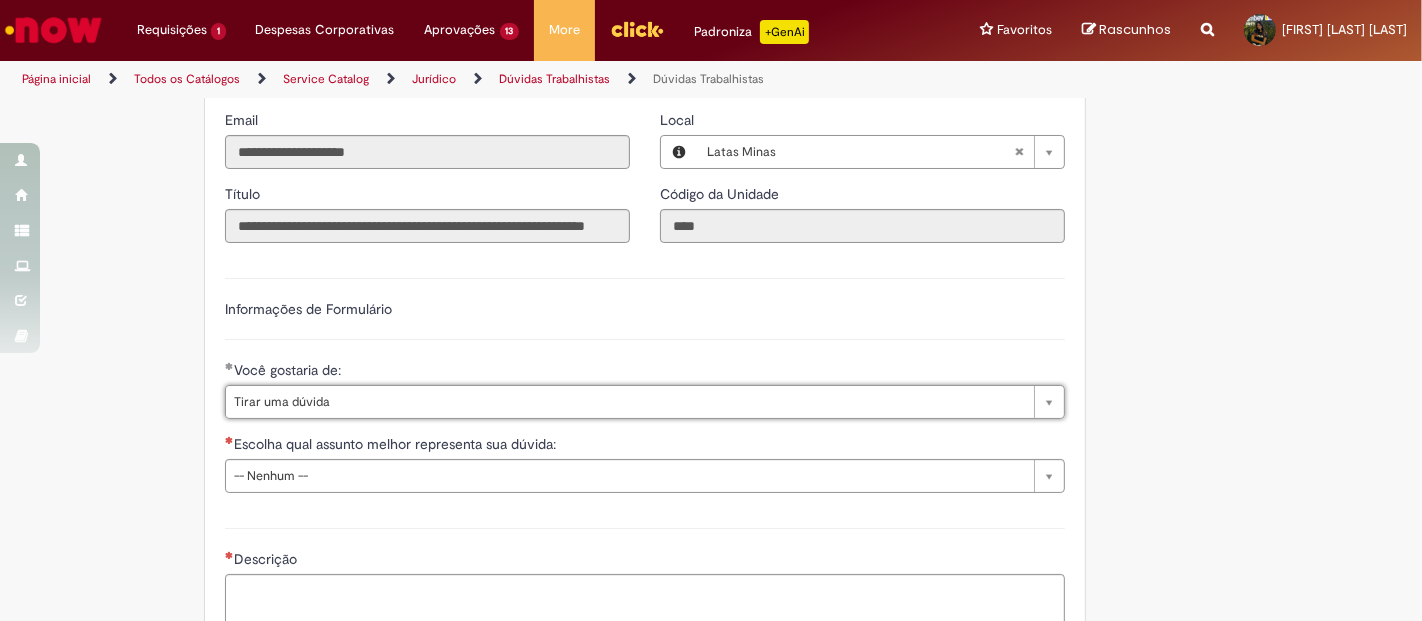 scroll, scrollTop: 0, scrollLeft: 0, axis: both 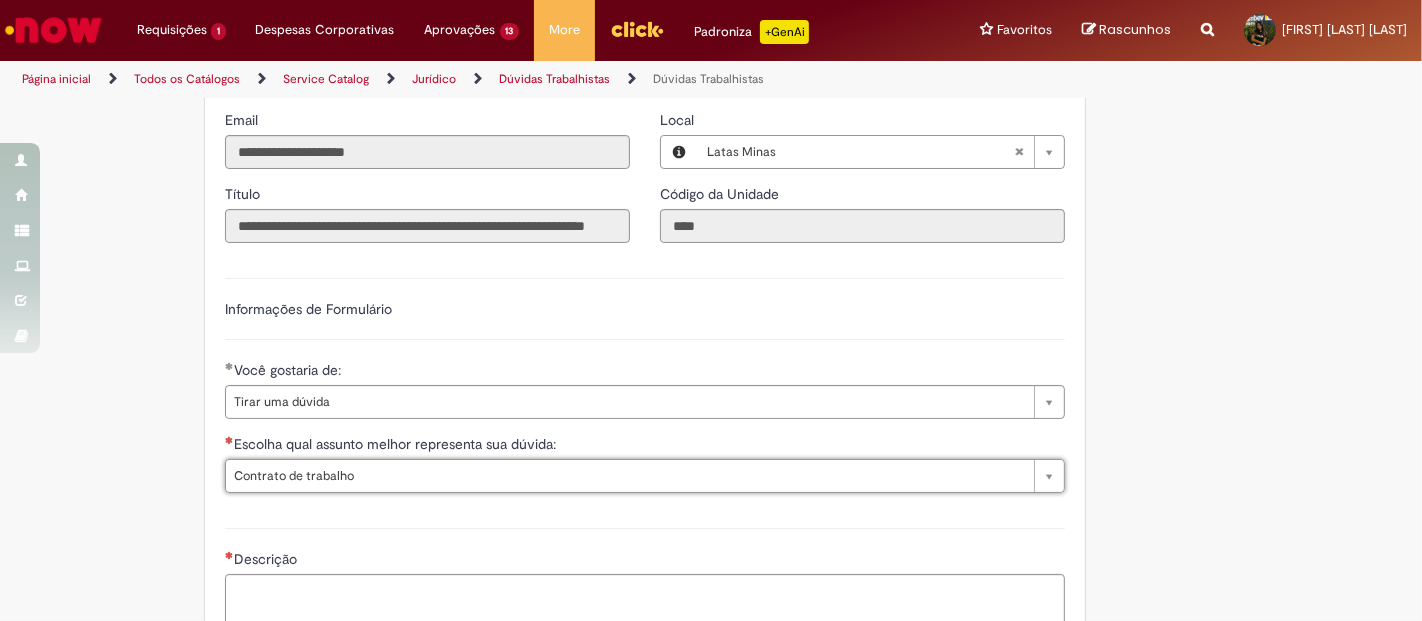 type on "**********" 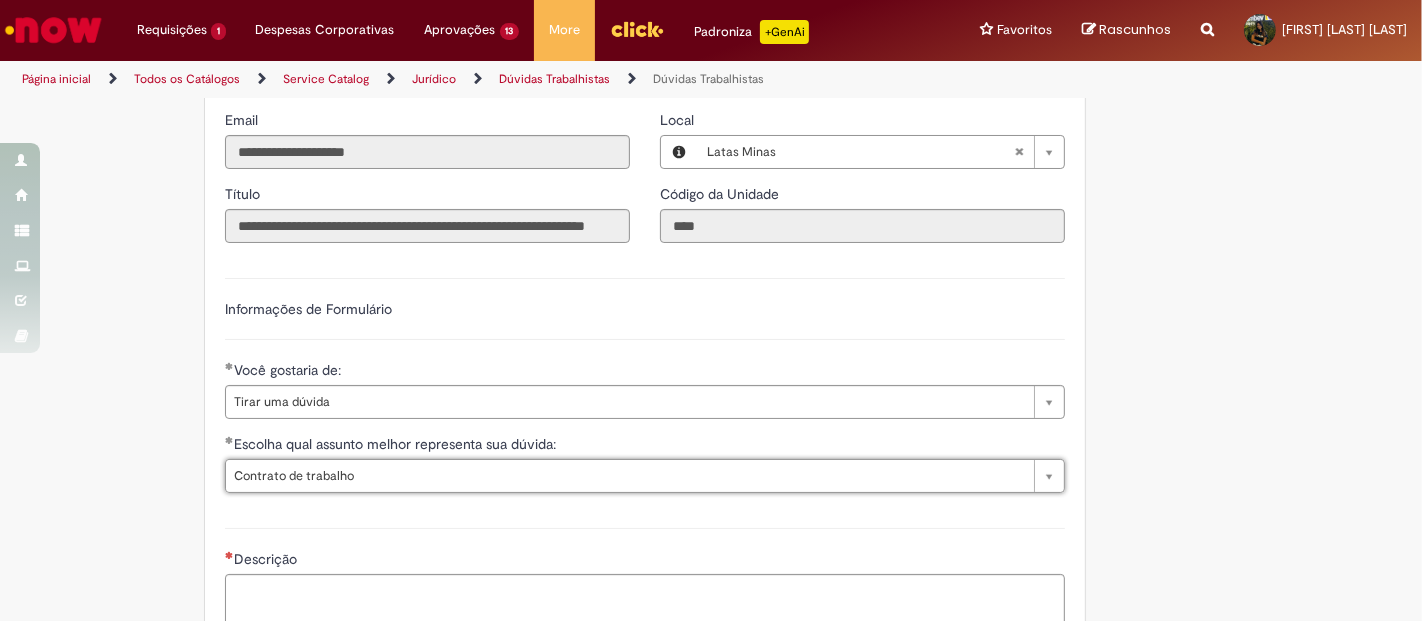 scroll, scrollTop: 1111, scrollLeft: 0, axis: vertical 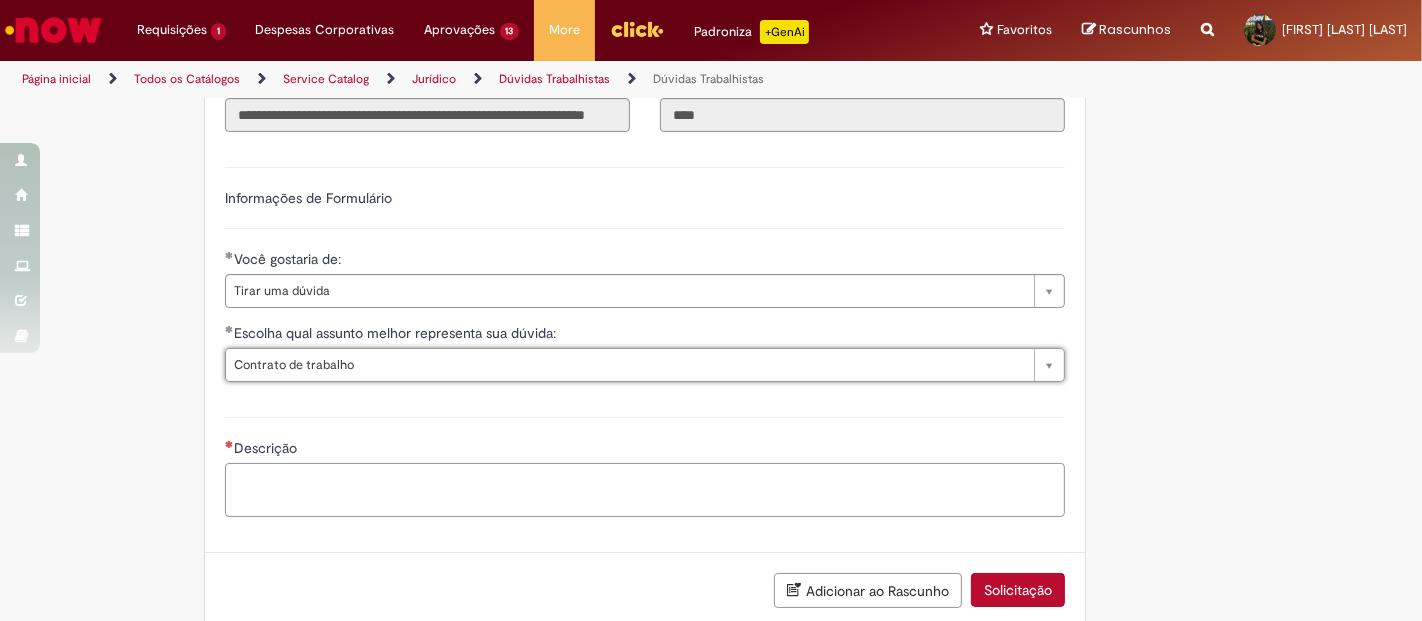 click on "Descrição" at bounding box center [645, 489] 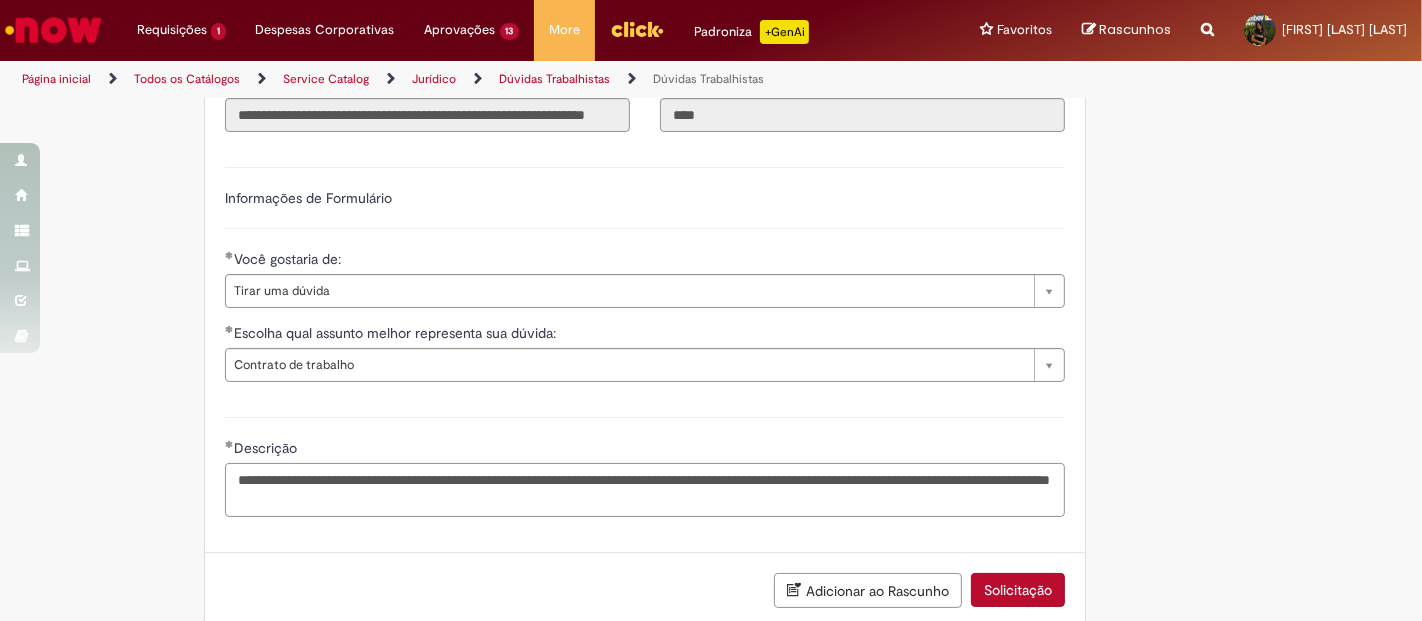 click on "**********" at bounding box center [645, 489] 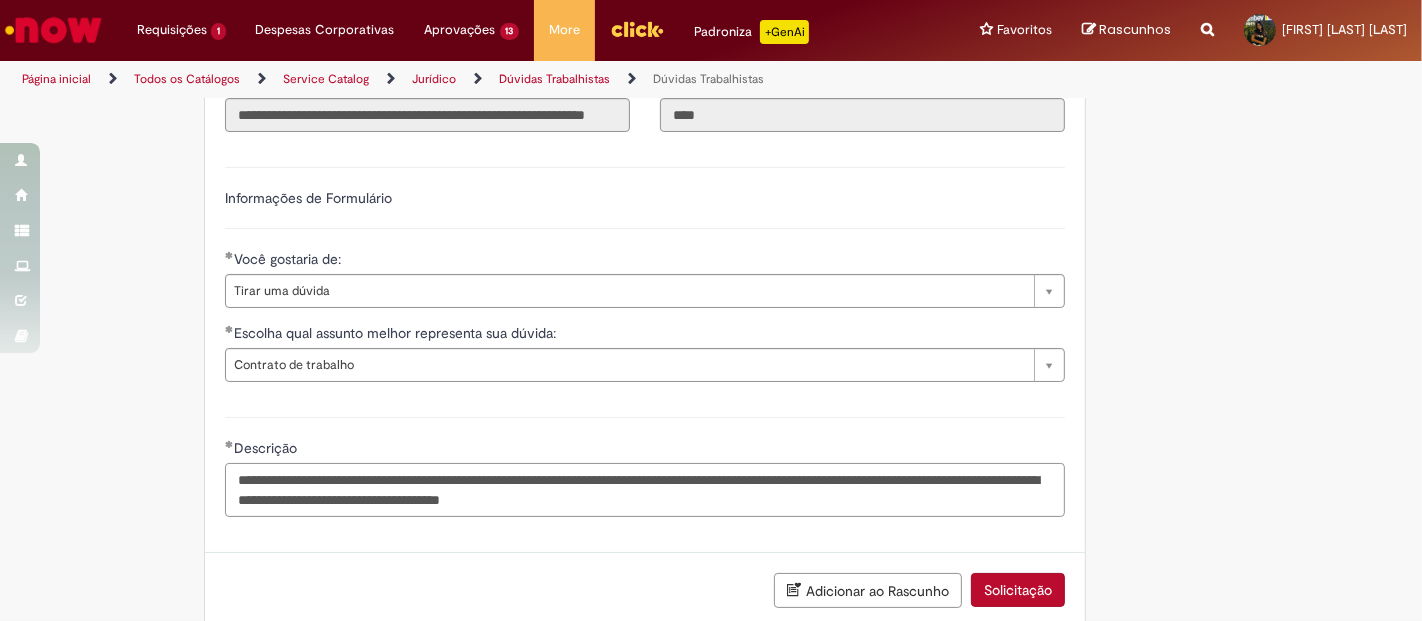 click on "**********" at bounding box center (645, 489) 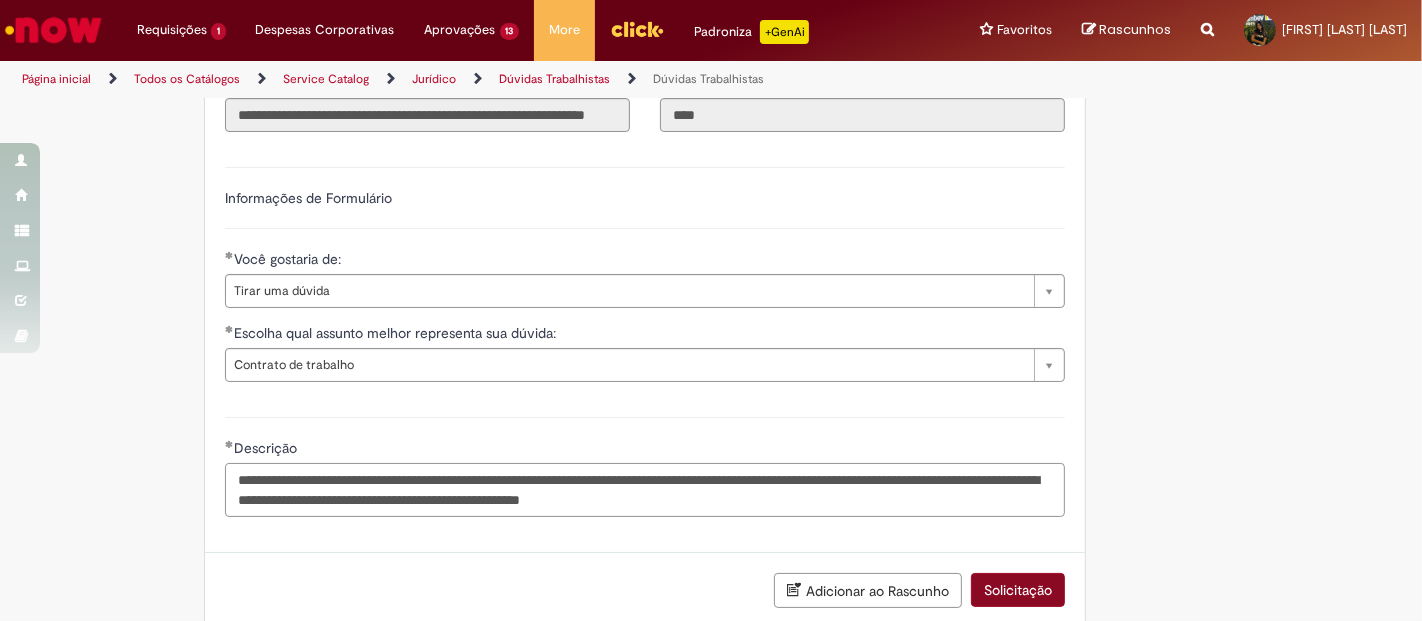 type on "**********" 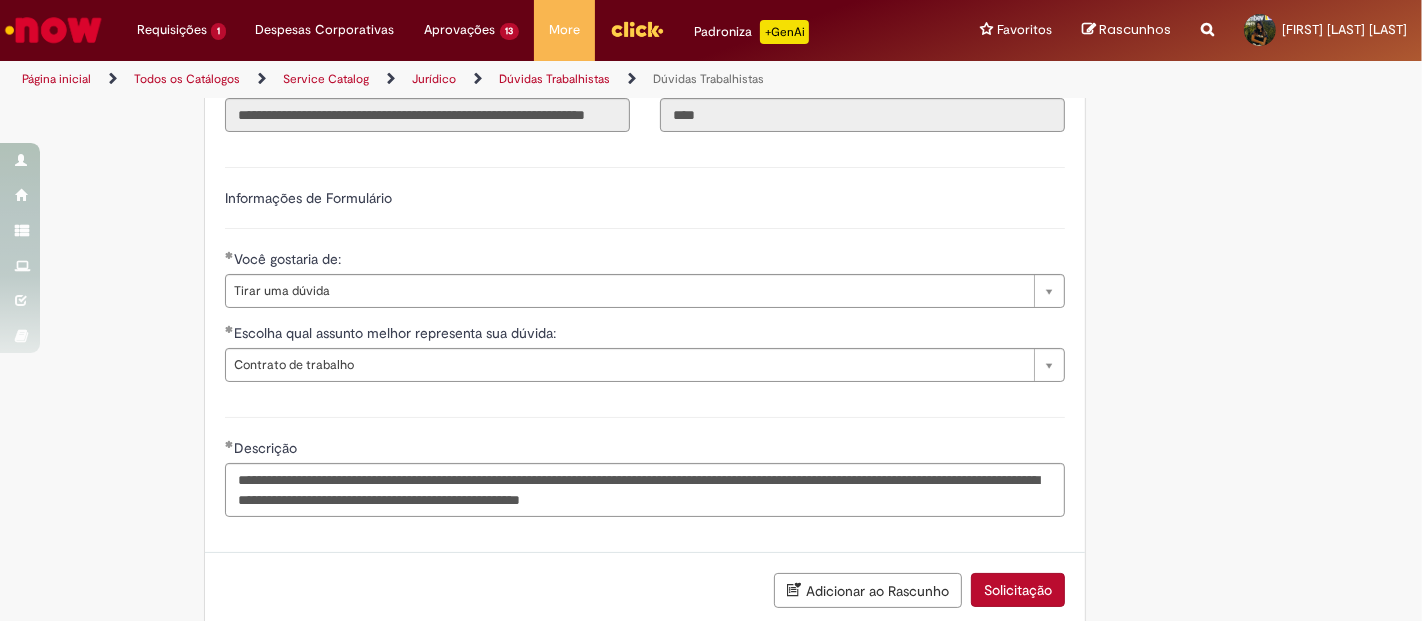 click on "Solicitação" at bounding box center [1018, 590] 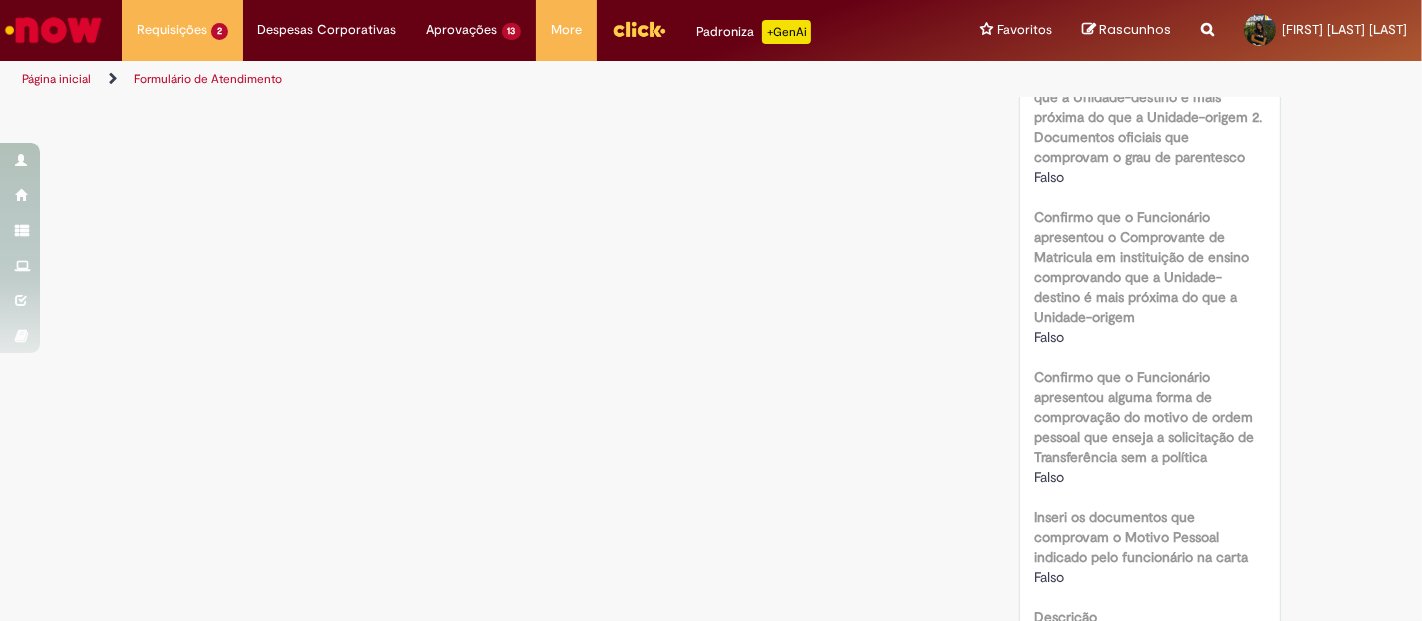 scroll, scrollTop: 0, scrollLeft: 0, axis: both 